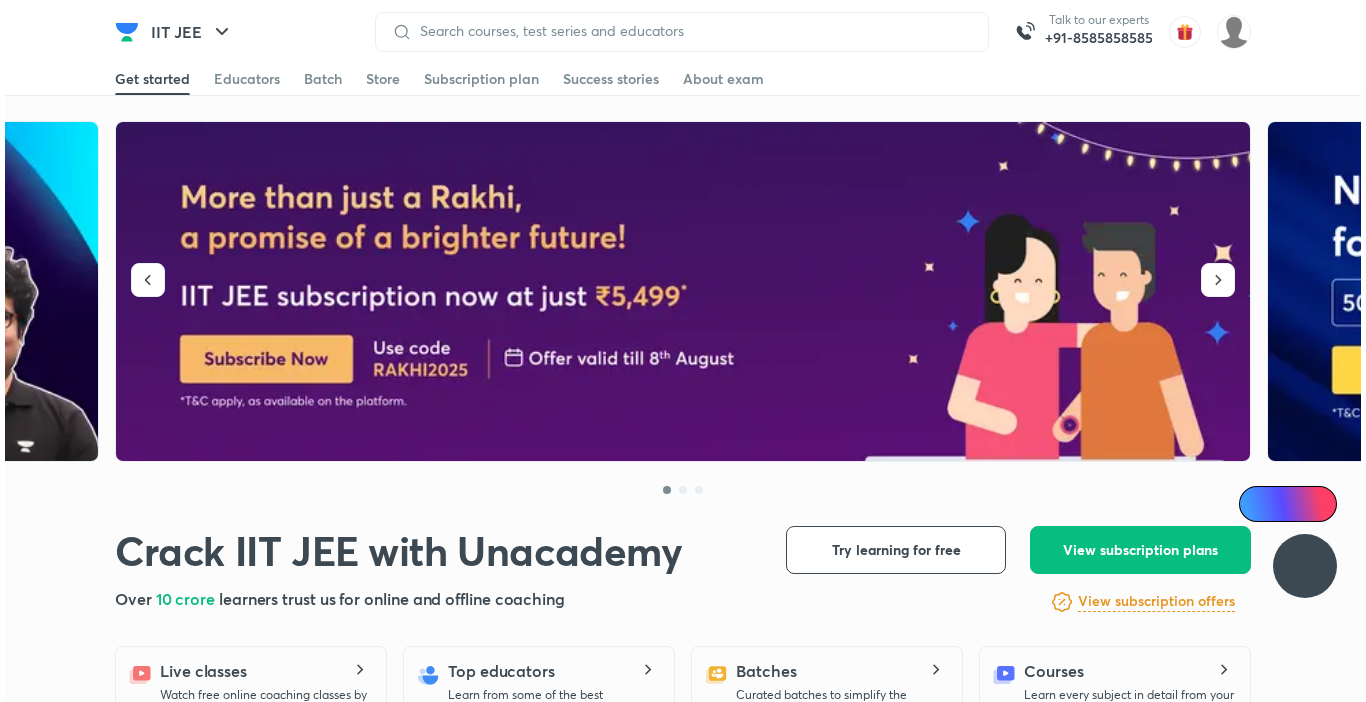 scroll, scrollTop: 0, scrollLeft: 0, axis: both 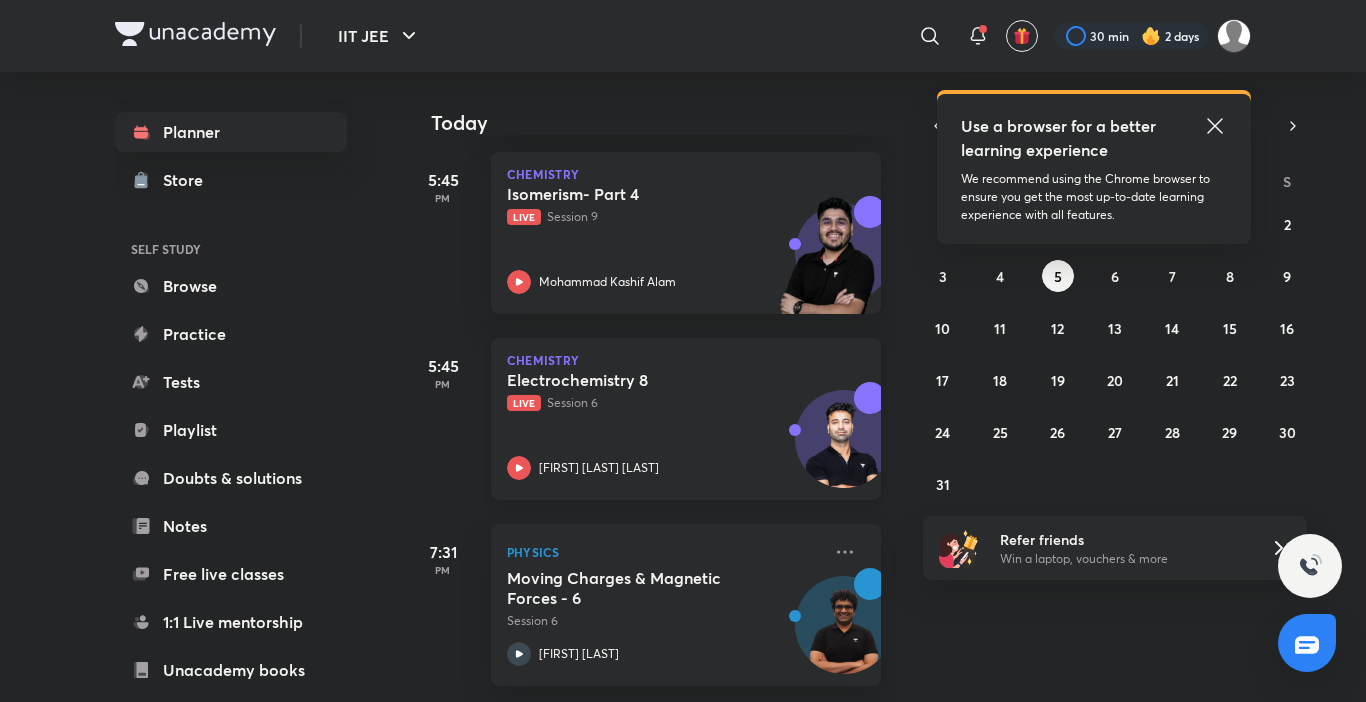 click on "Electrochemistry 8 Live Session 6 [FIRST] [LAST]" at bounding box center [664, 425] 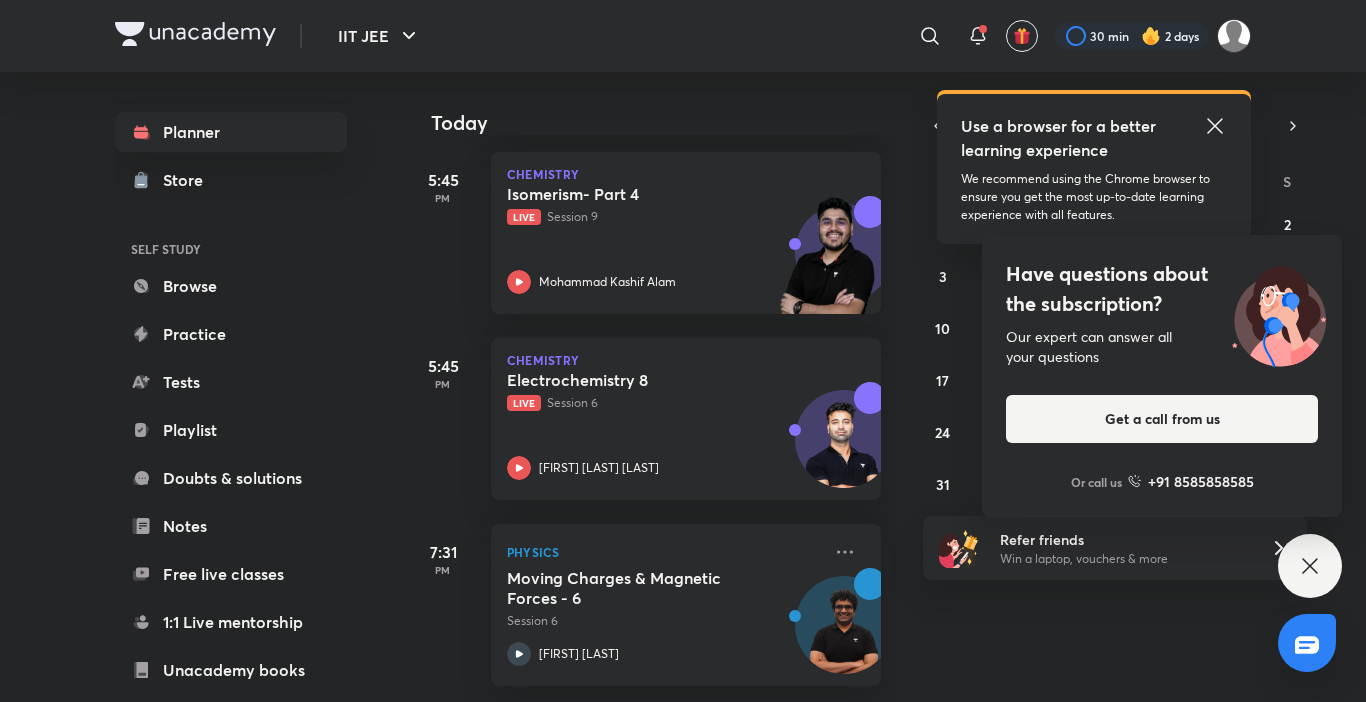 scroll, scrollTop: 1043, scrollLeft: 0, axis: vertical 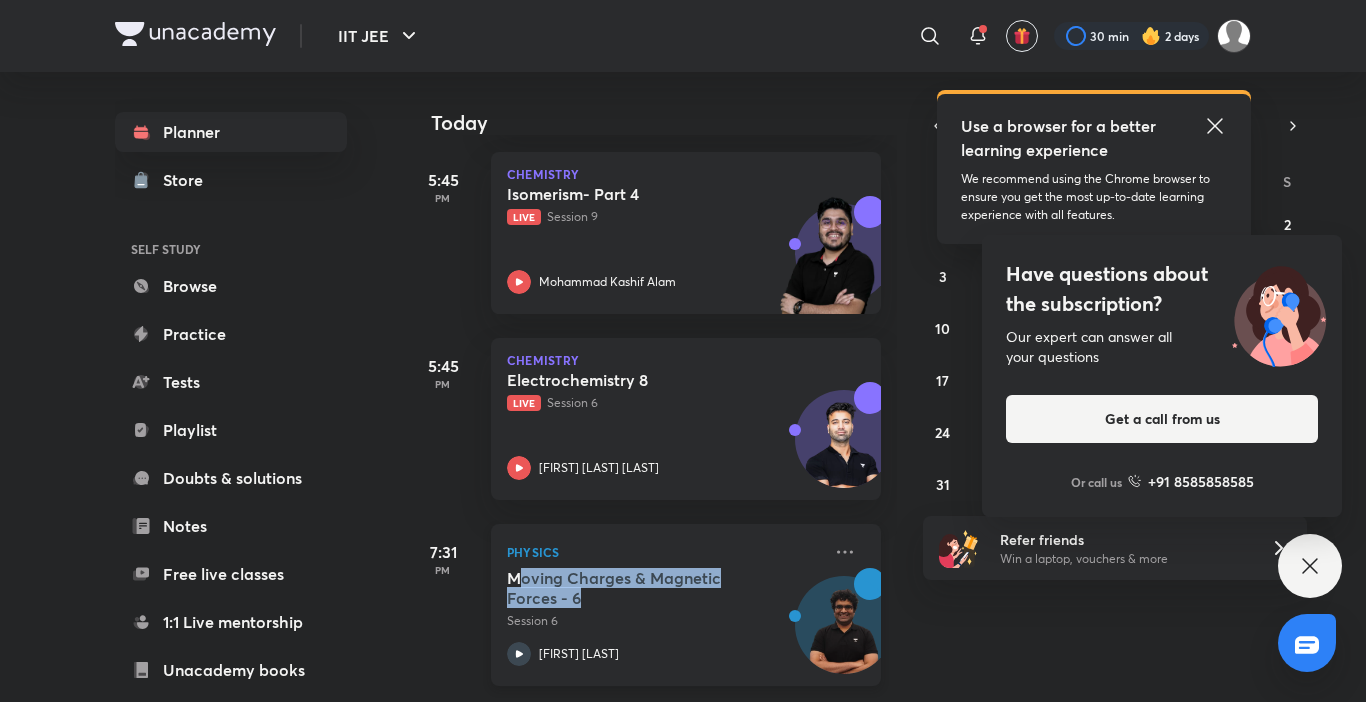 drag, startPoint x: 516, startPoint y: 554, endPoint x: 850, endPoint y: 575, distance: 334.65952 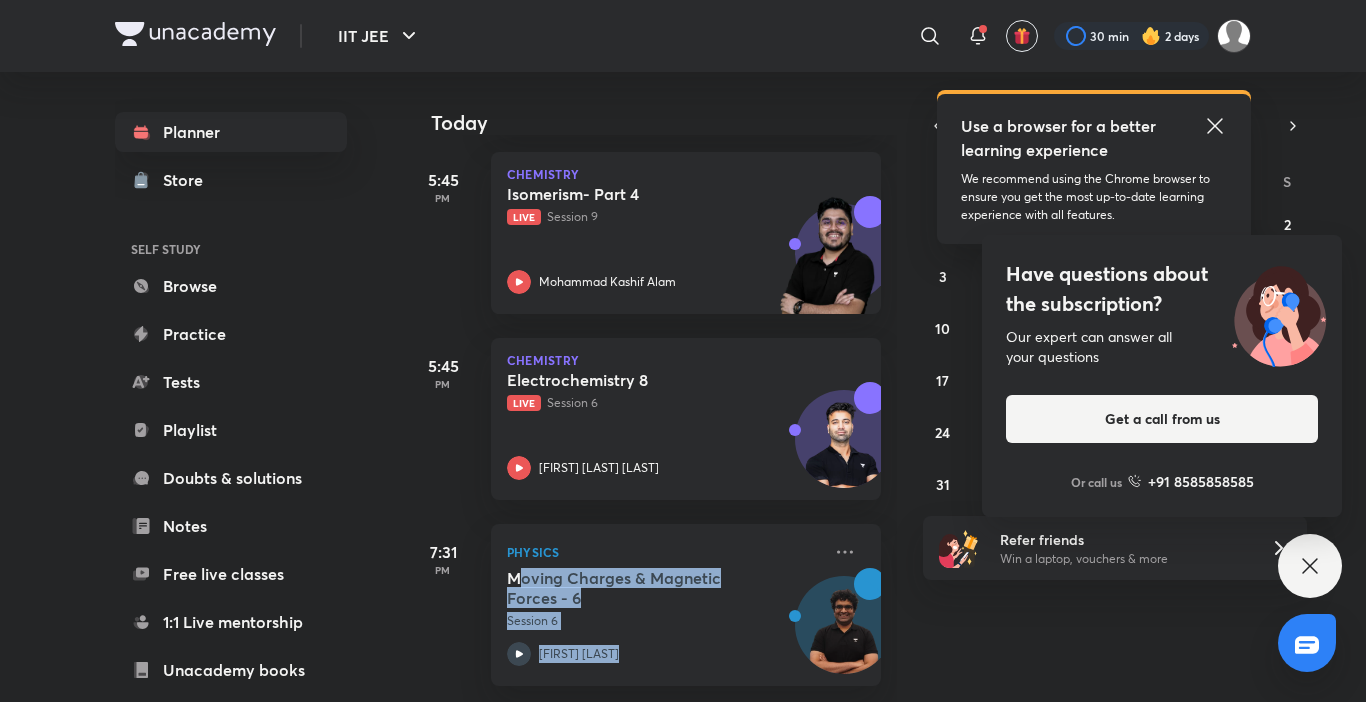 click 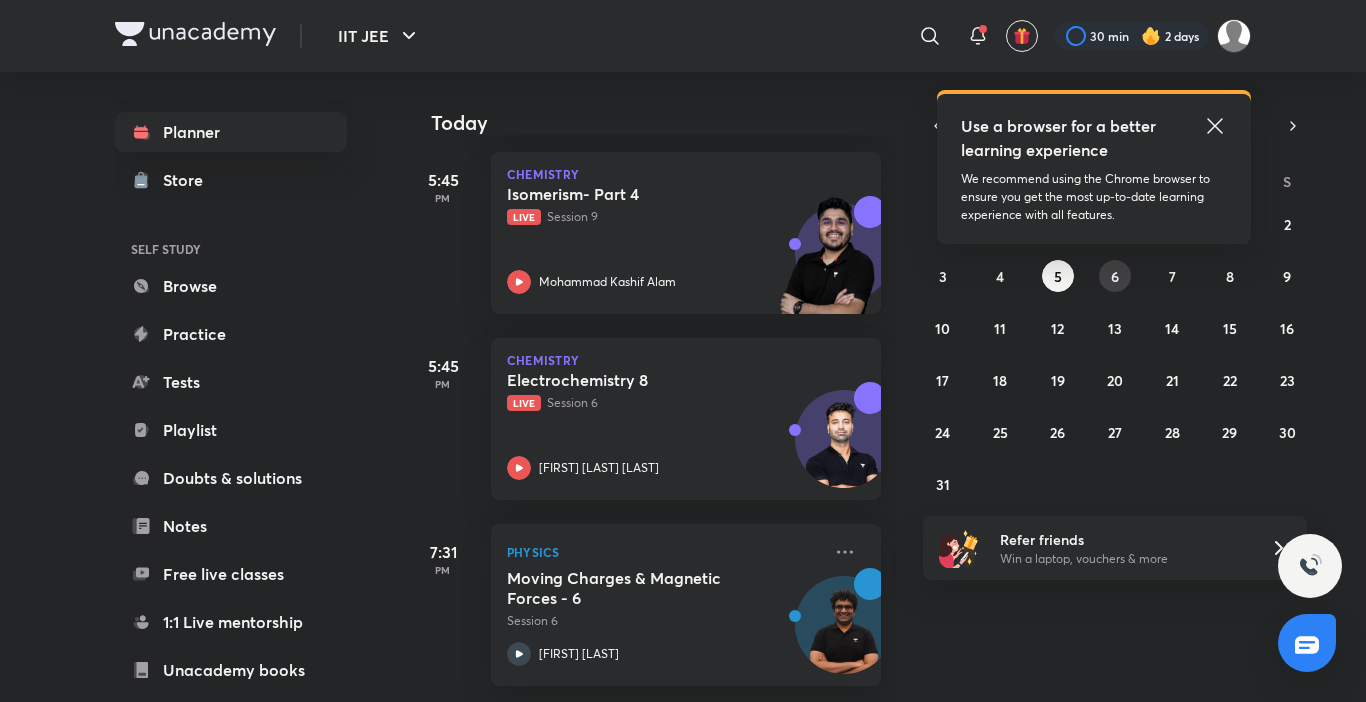 drag, startPoint x: 1106, startPoint y: 280, endPoint x: 1167, endPoint y: 173, distance: 123.16656 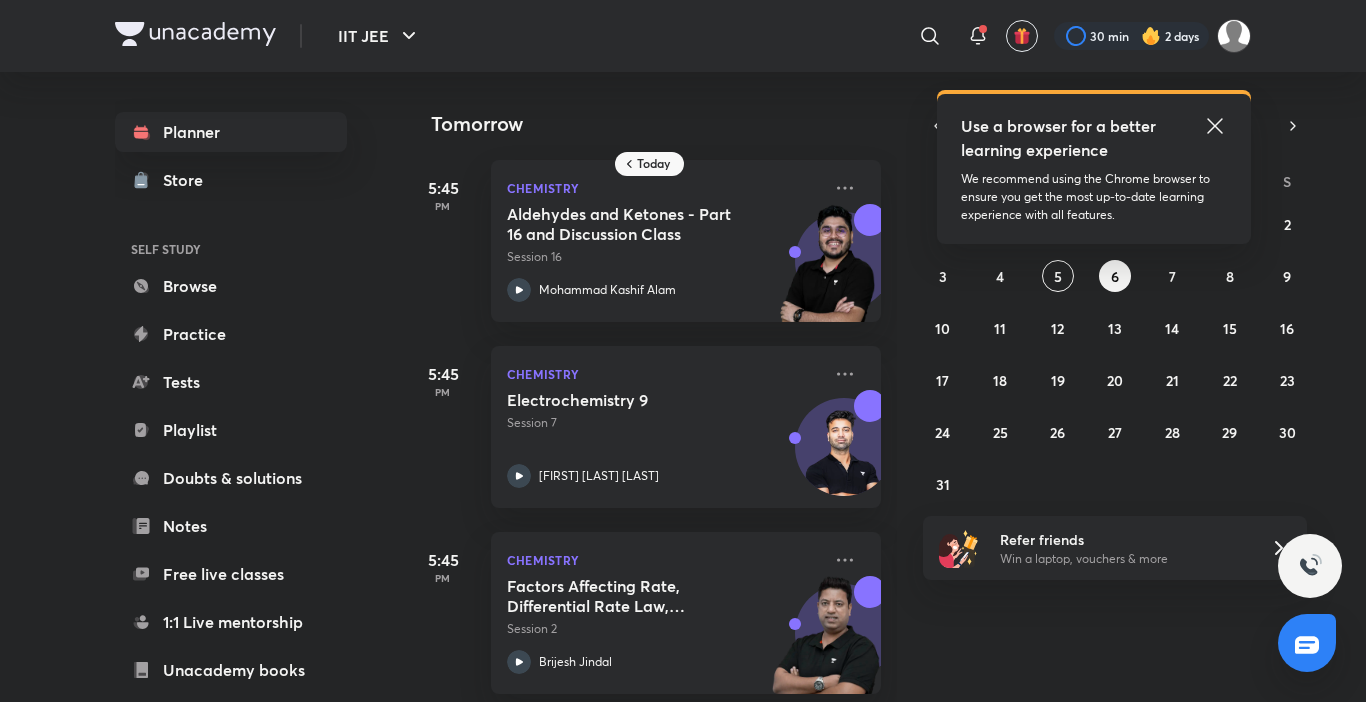 click 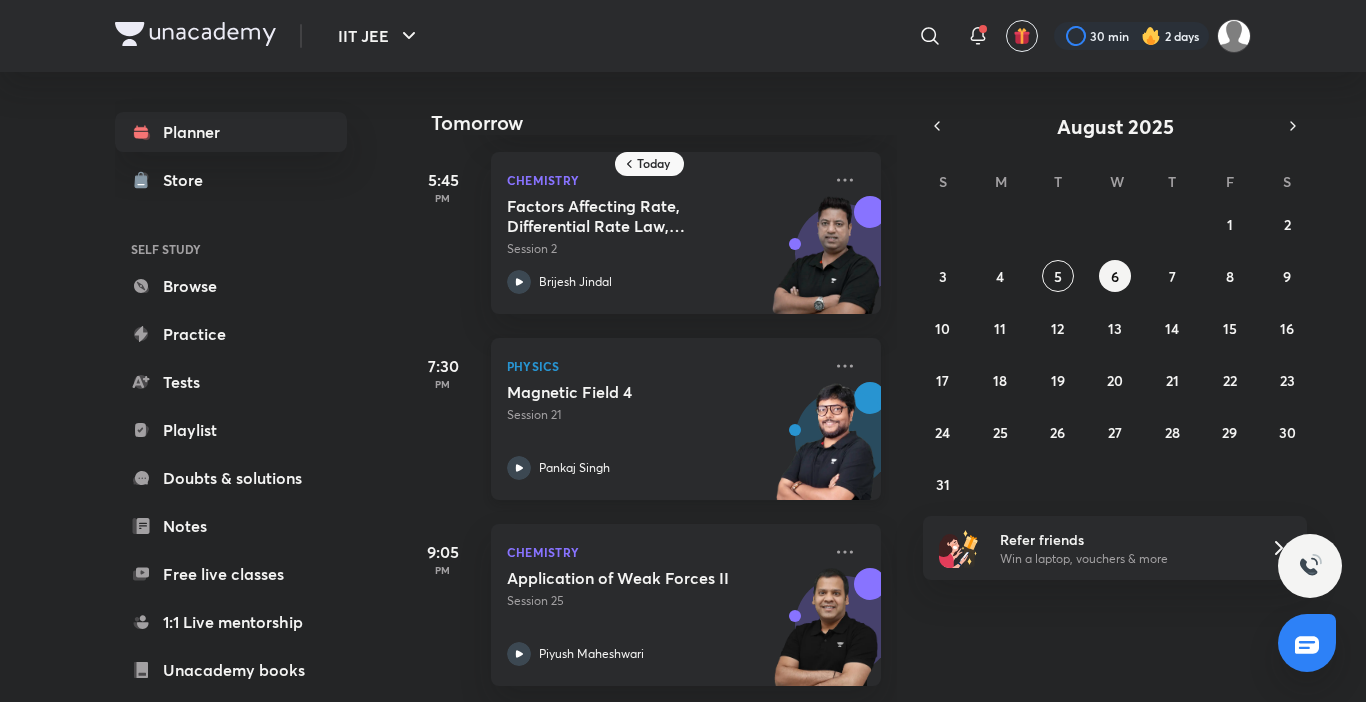 scroll, scrollTop: 395, scrollLeft: 0, axis: vertical 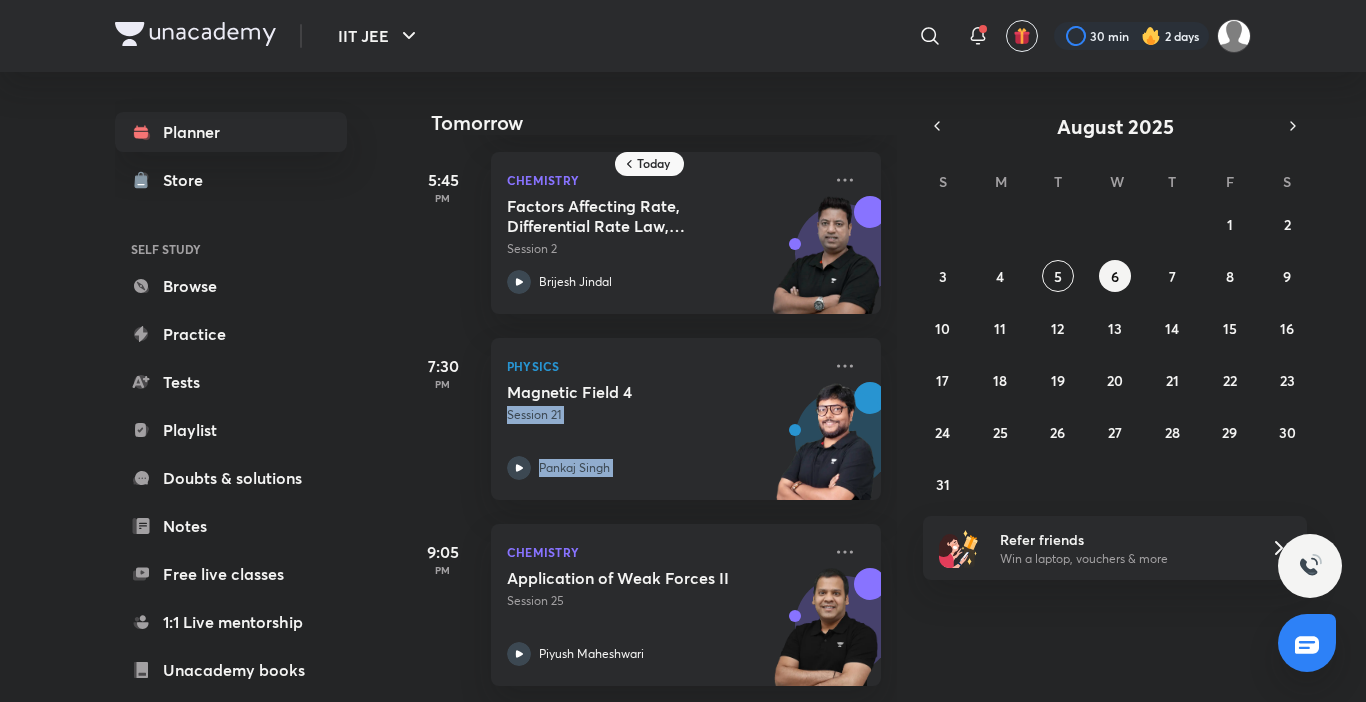 drag, startPoint x: 682, startPoint y: 379, endPoint x: 931, endPoint y: 356, distance: 250.06 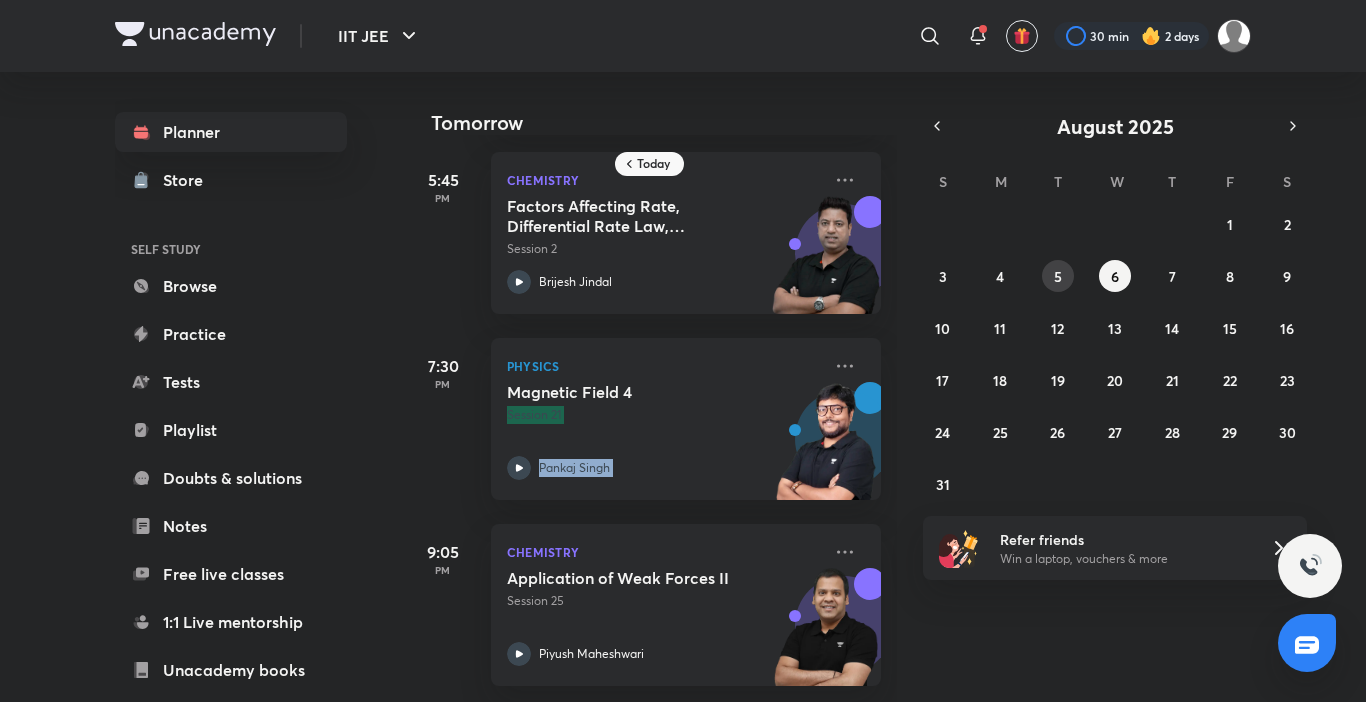 click on "5" at bounding box center [1058, 276] 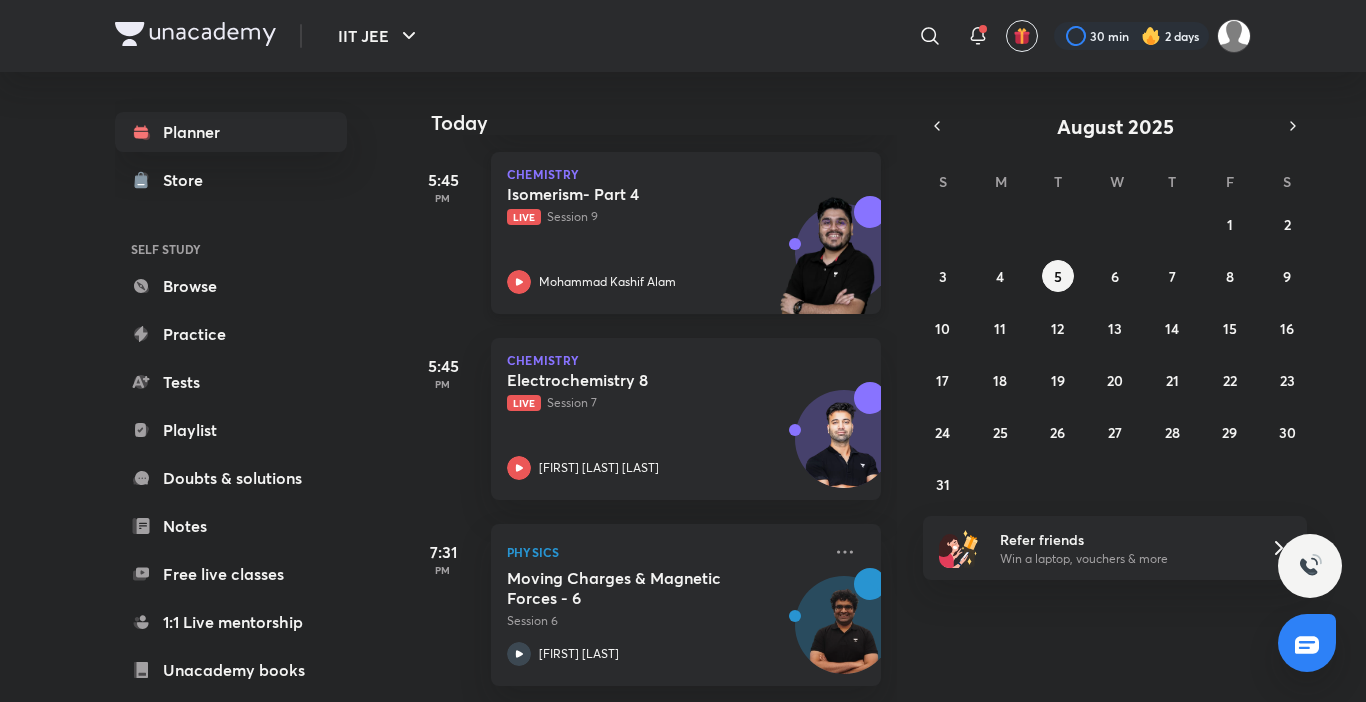 scroll, scrollTop: 1043, scrollLeft: 0, axis: vertical 